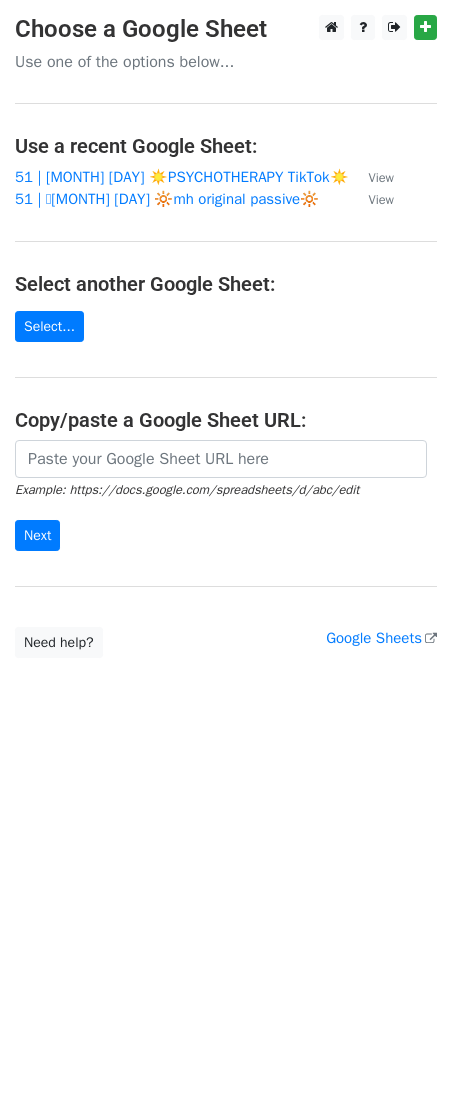 scroll, scrollTop: 0, scrollLeft: 0, axis: both 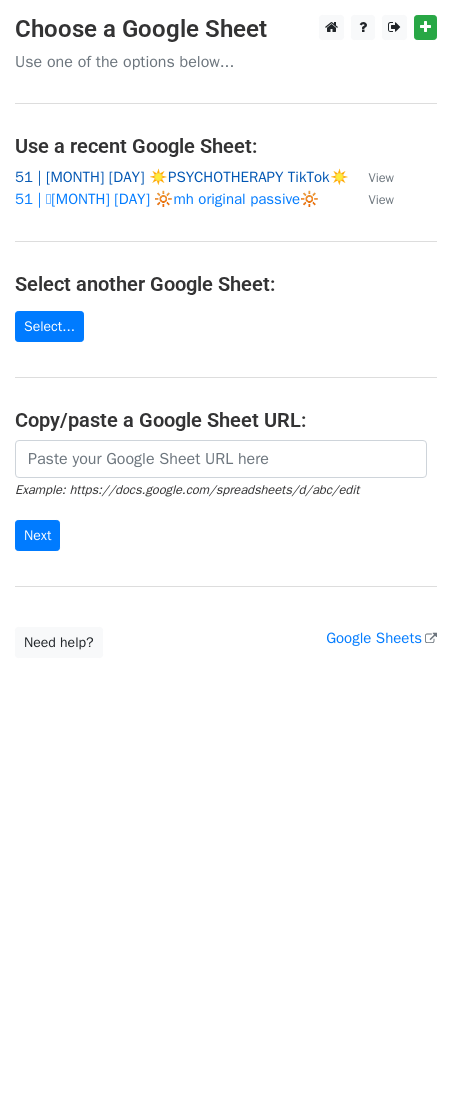 click on "51 | AUG 2 ☀️PSYCHOTHERAPY TikTok☀️" at bounding box center (182, 177) 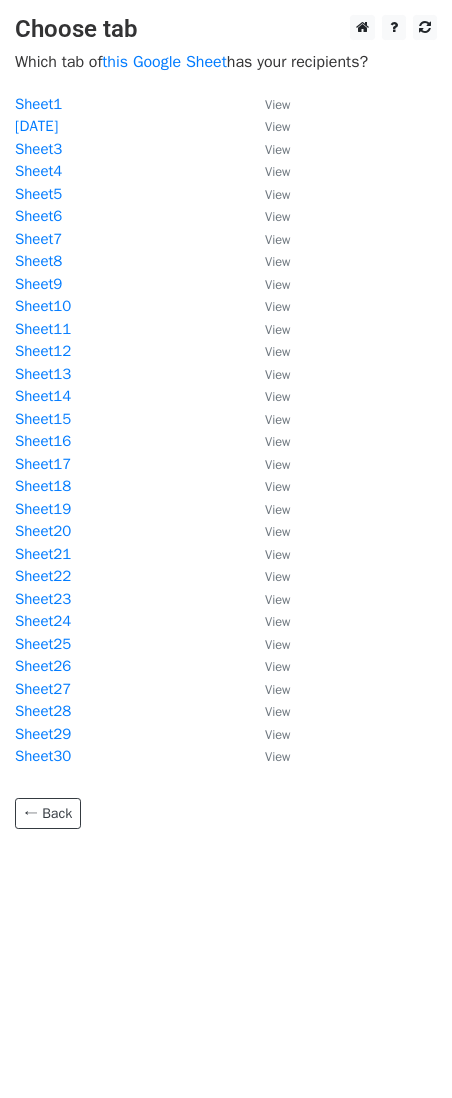scroll, scrollTop: 0, scrollLeft: 0, axis: both 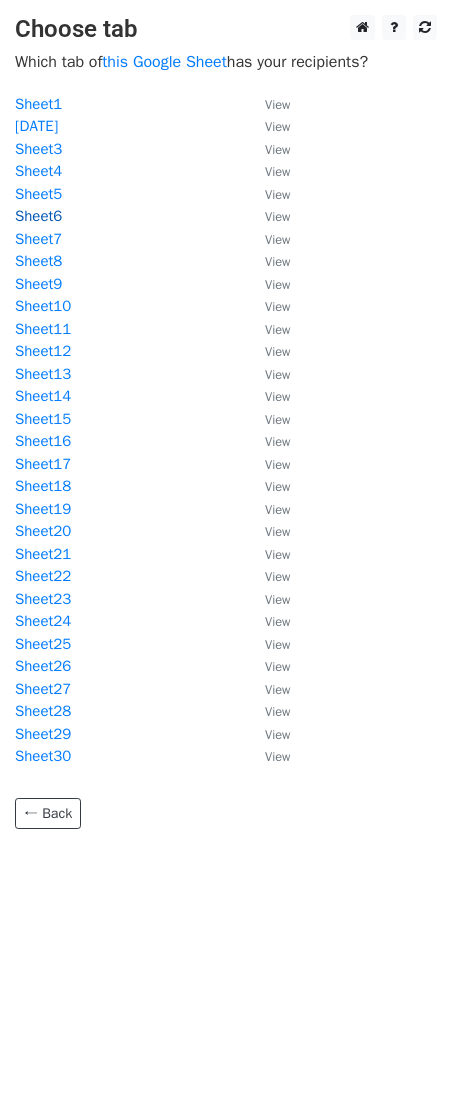 click on "Sheet6" at bounding box center [38, 216] 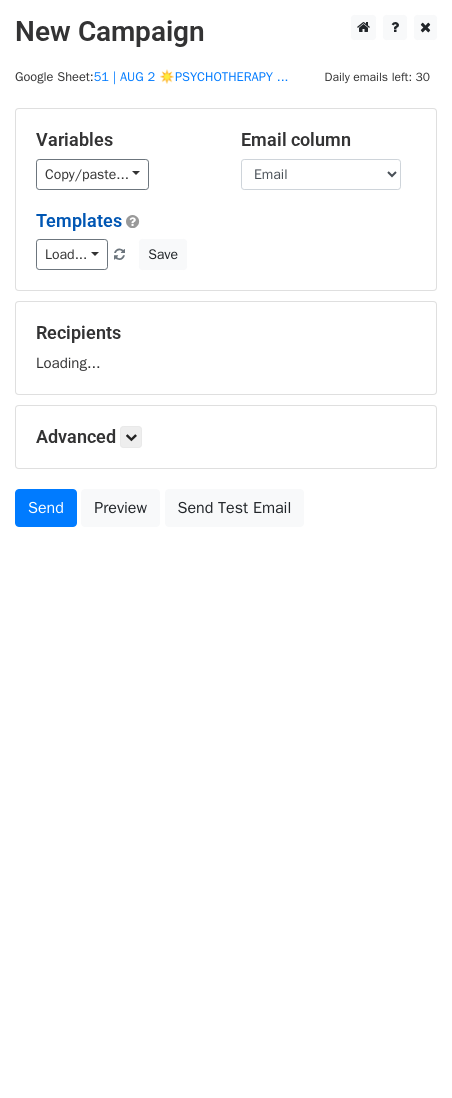scroll, scrollTop: 0, scrollLeft: 0, axis: both 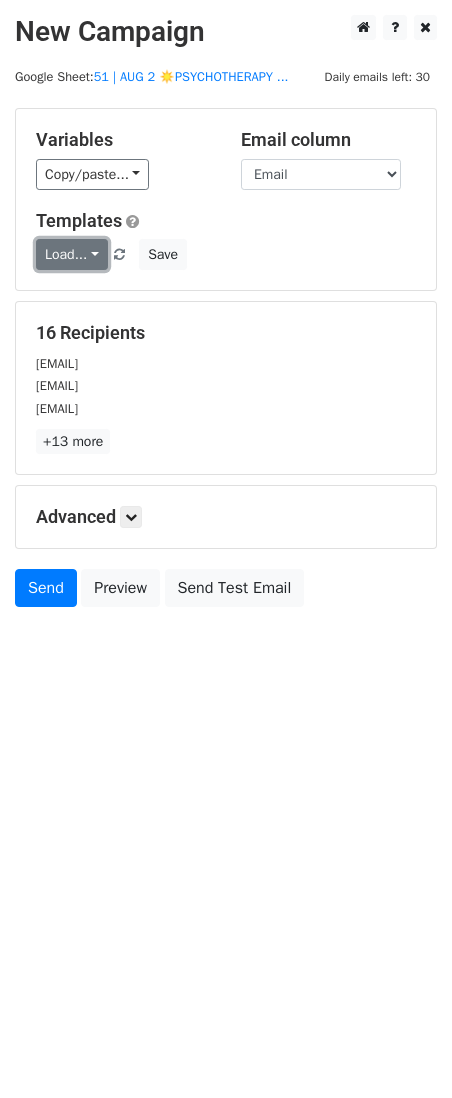 click on "Load..." at bounding box center [72, 254] 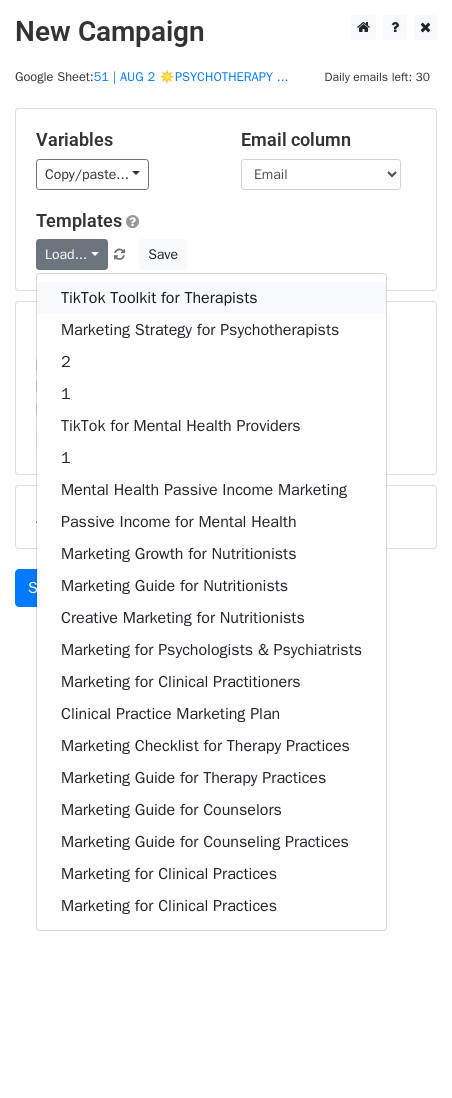 click on "TikTok Toolkit for Therapists" at bounding box center [211, 298] 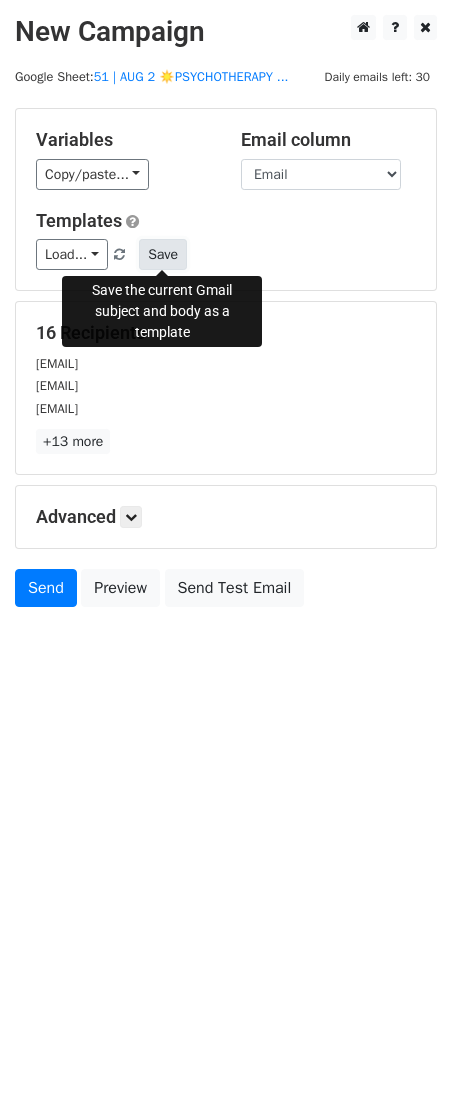 click on "Save" at bounding box center (163, 254) 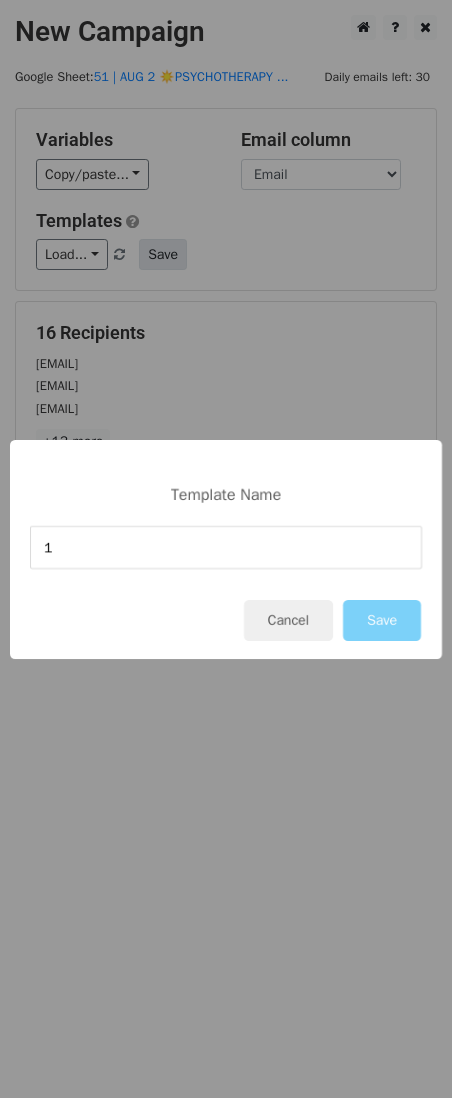 type on "1" 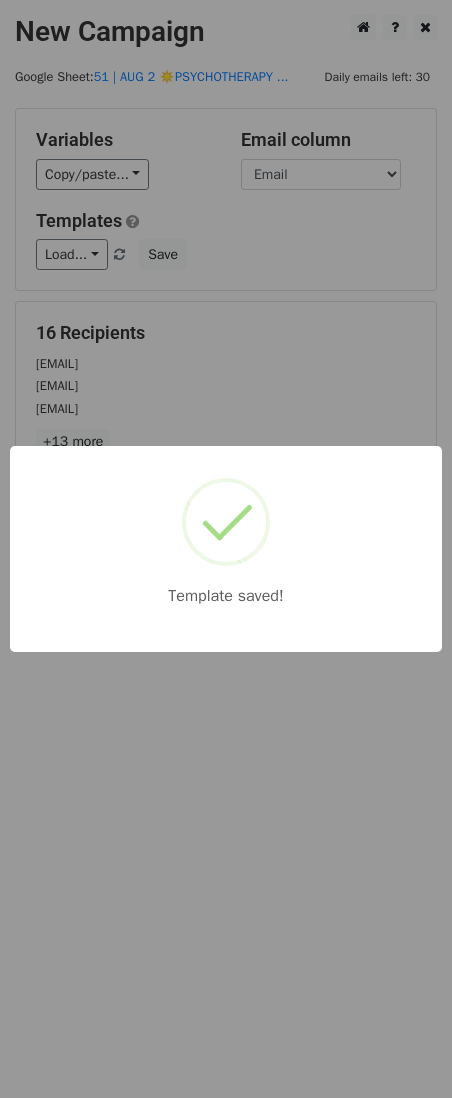 drag, startPoint x: 211, startPoint y: 278, endPoint x: 200, endPoint y: 306, distance: 30.083218 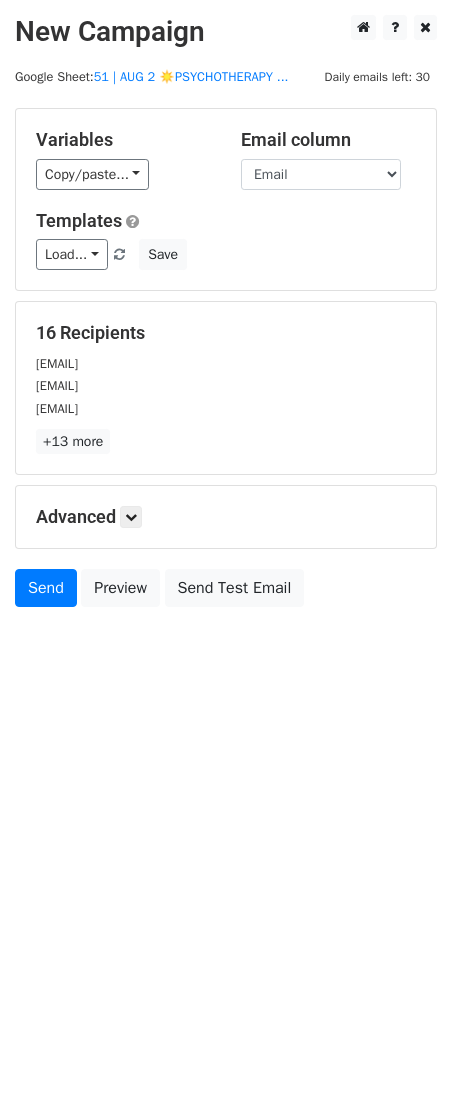 click on "Advanced" at bounding box center (226, 517) 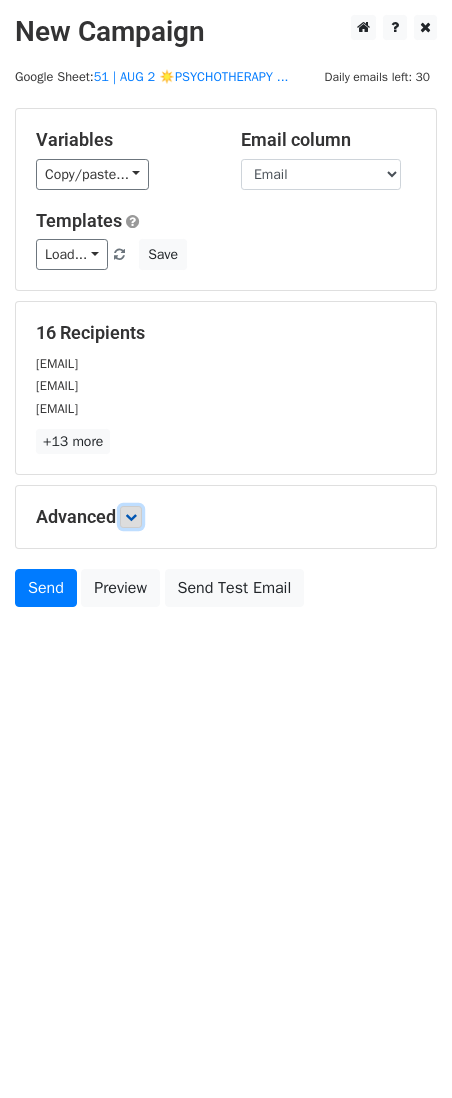 click at bounding box center [131, 517] 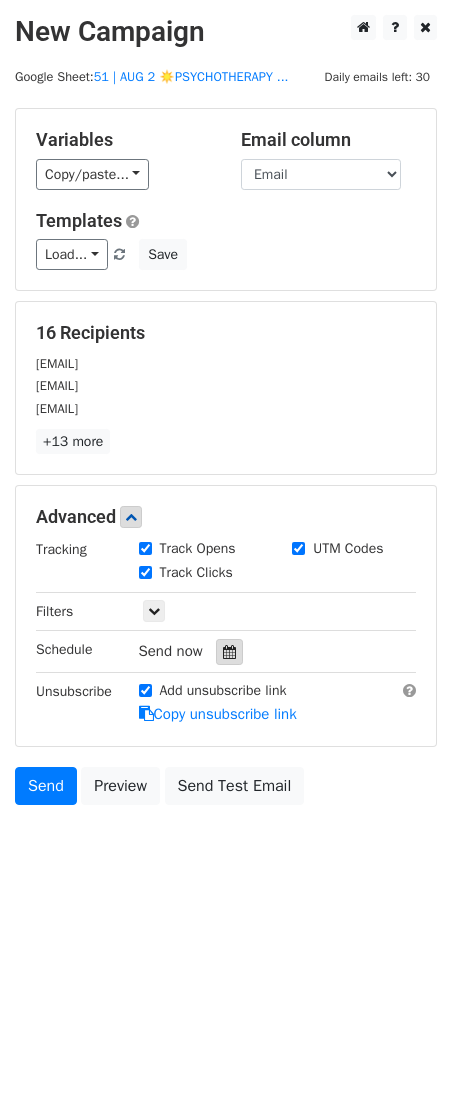 click at bounding box center (229, 652) 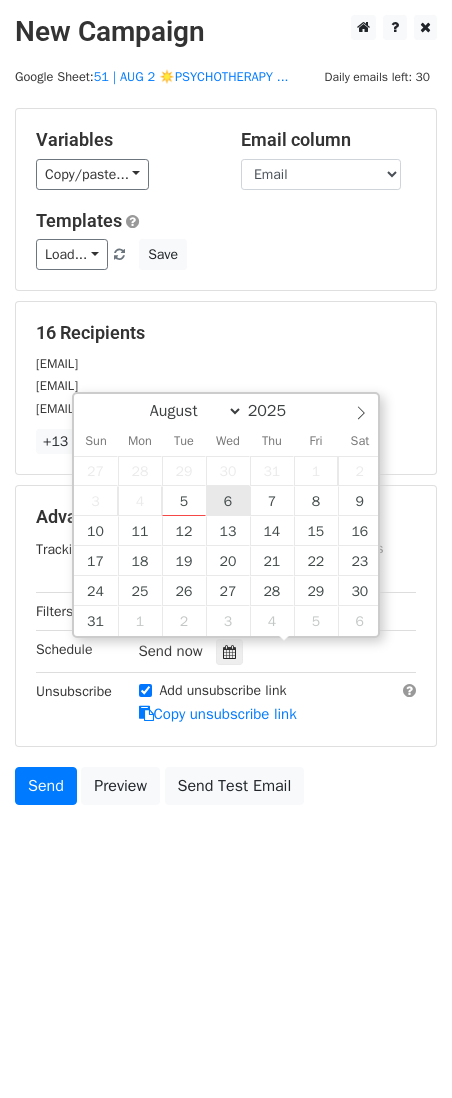 type on "2025-08-06 12:00" 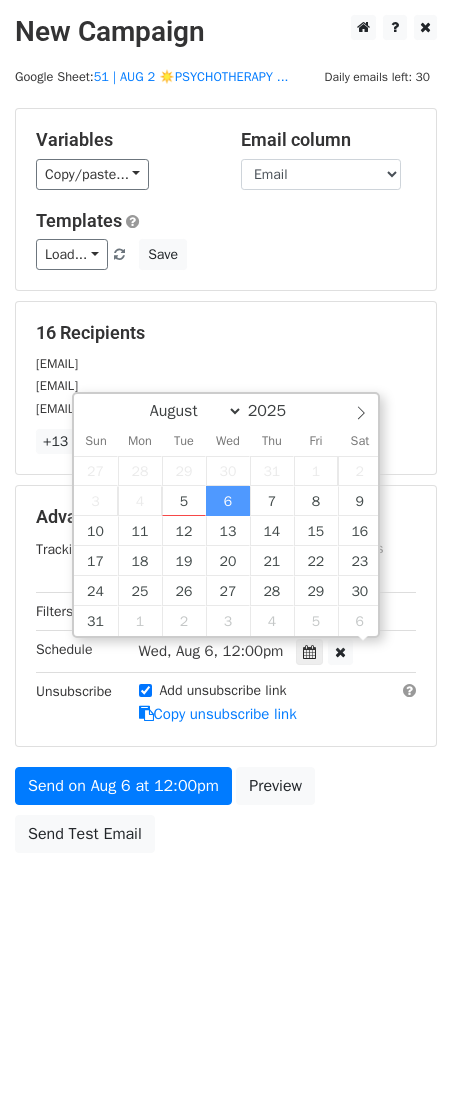 scroll, scrollTop: 0, scrollLeft: 0, axis: both 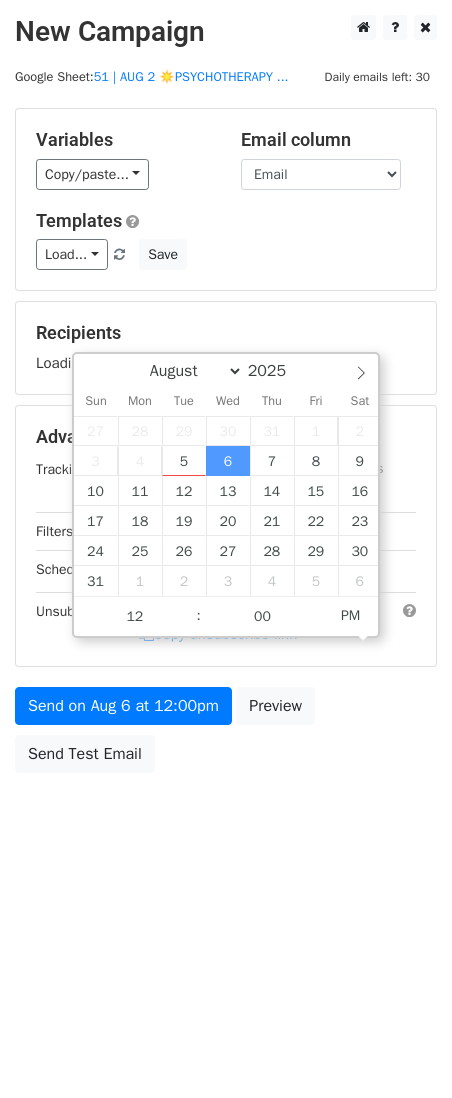 click on "Send on Aug 6 at 12:00pm
Preview
Send Test Email" at bounding box center (226, 735) 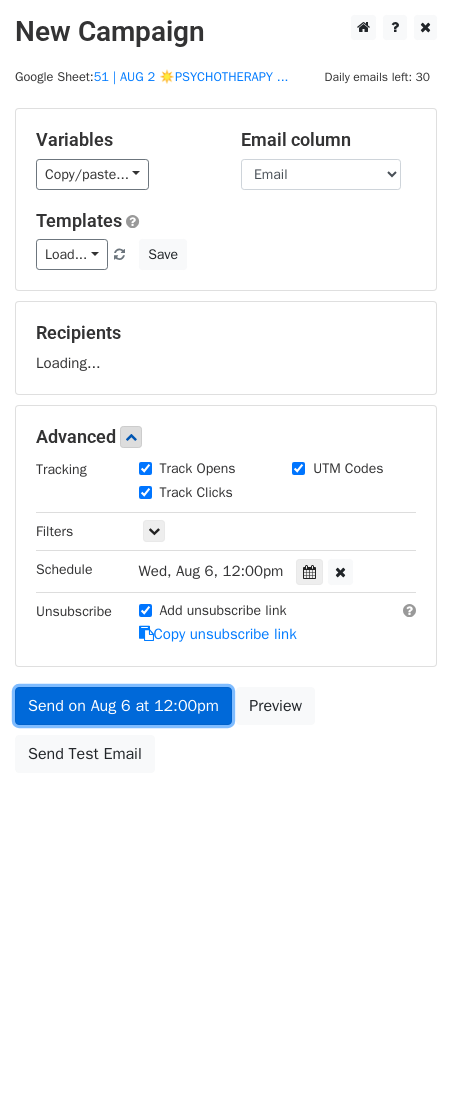 click on "Send on Aug 6 at 12:00pm" at bounding box center (123, 706) 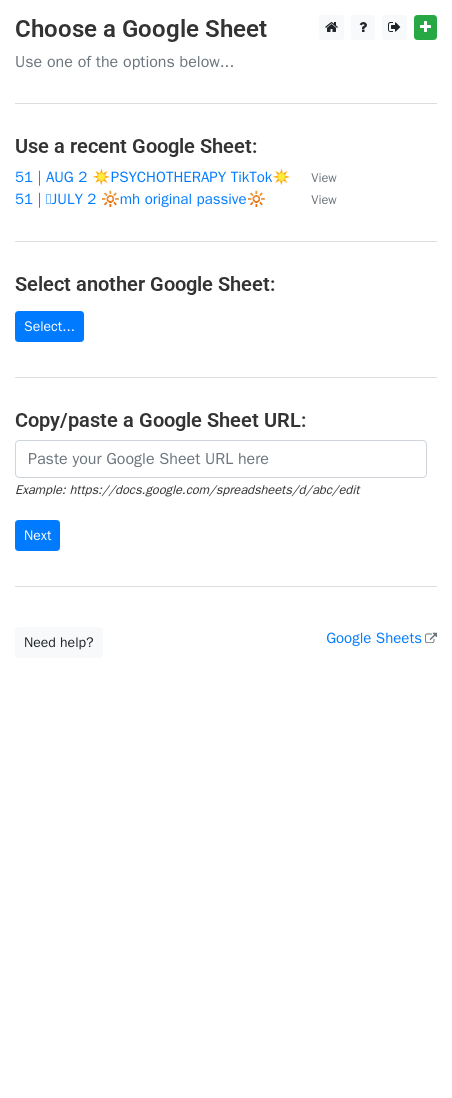 scroll, scrollTop: 0, scrollLeft: 0, axis: both 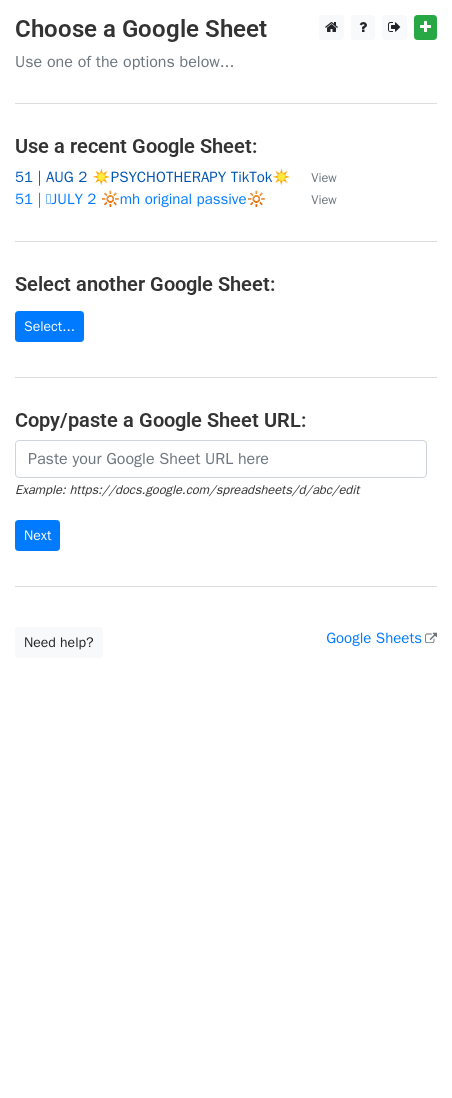 click on "51 | AUG 2 ☀️PSYCHOTHERAPY TikTok☀️" at bounding box center [153, 177] 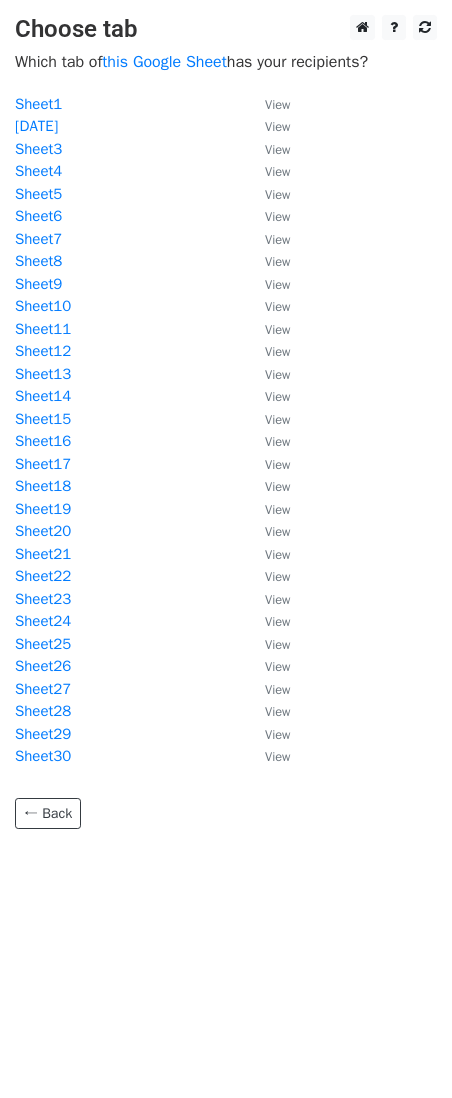 scroll, scrollTop: 0, scrollLeft: 0, axis: both 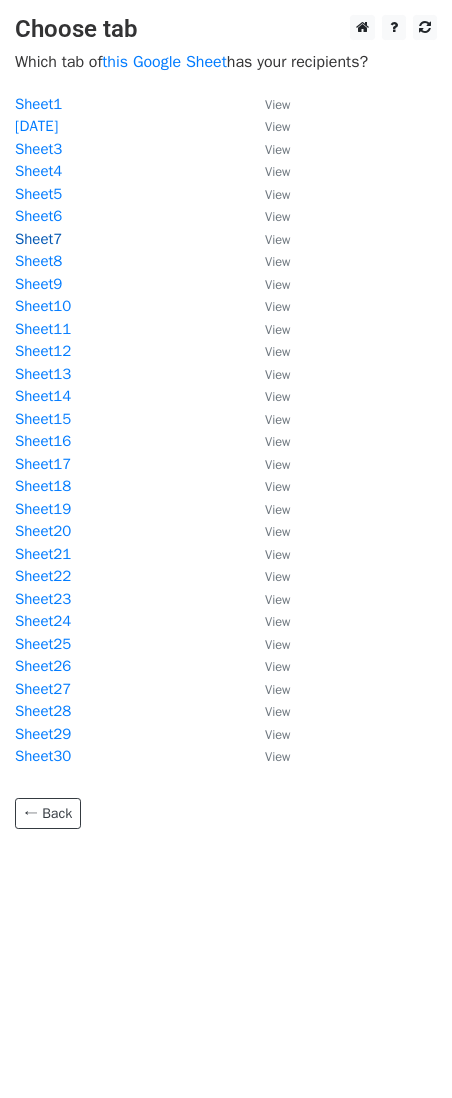 click on "Sheet7" at bounding box center [38, 239] 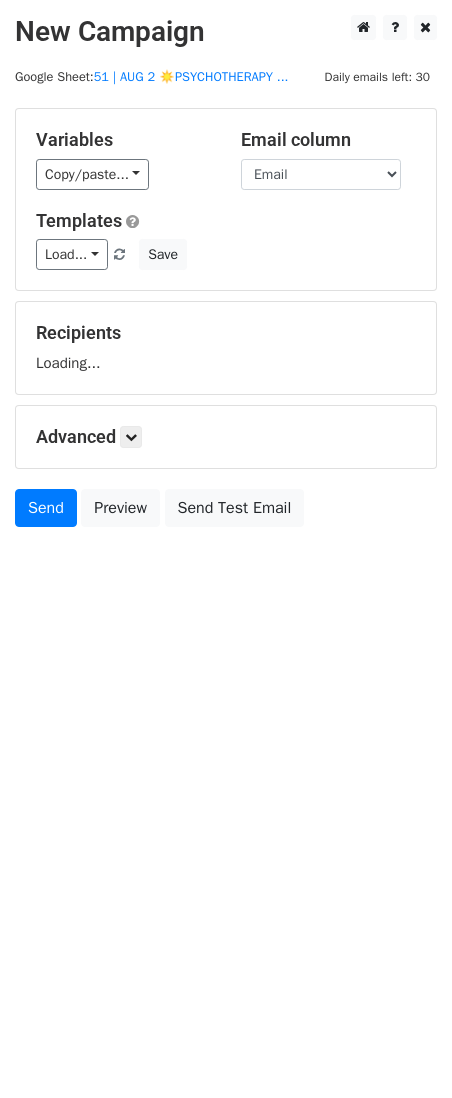 scroll, scrollTop: 0, scrollLeft: 0, axis: both 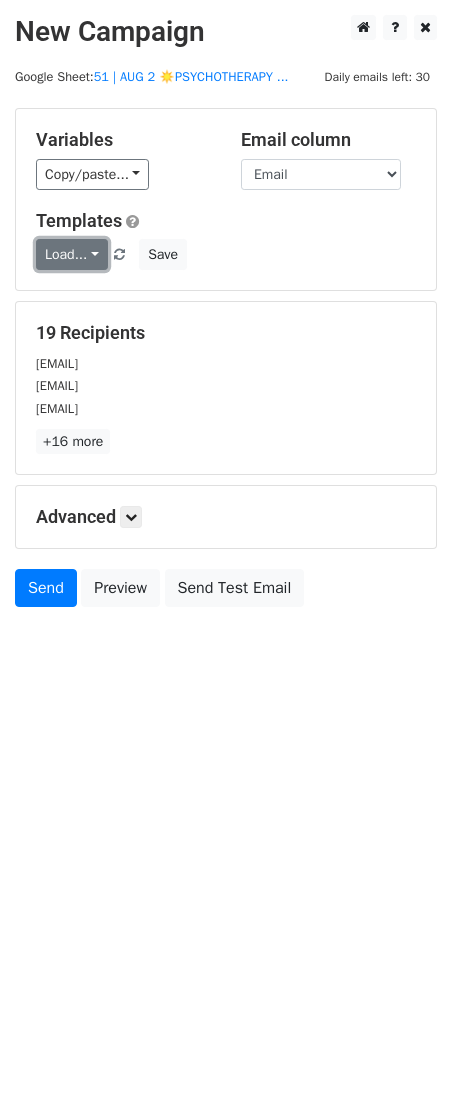 click on "Load..." at bounding box center [72, 254] 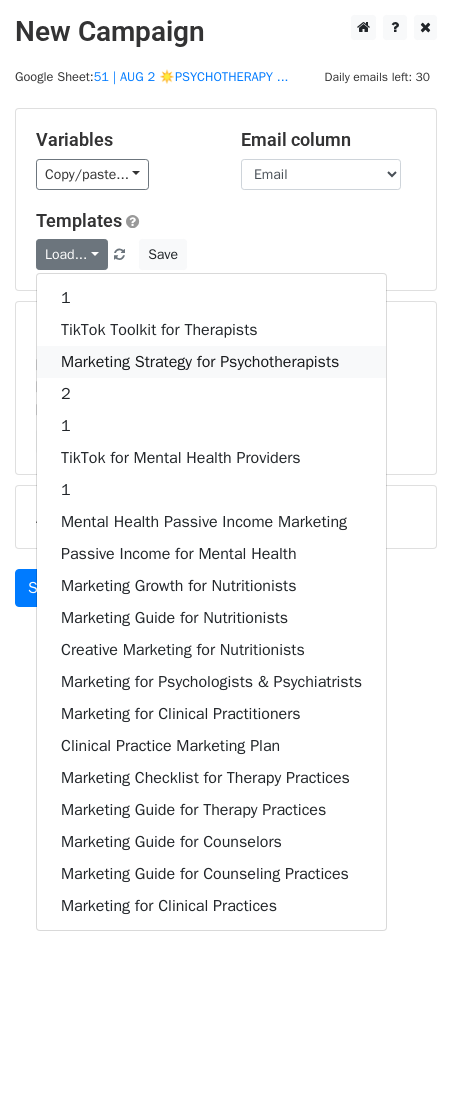 click on "Marketing Strategy for Psychotherapists" at bounding box center [211, 362] 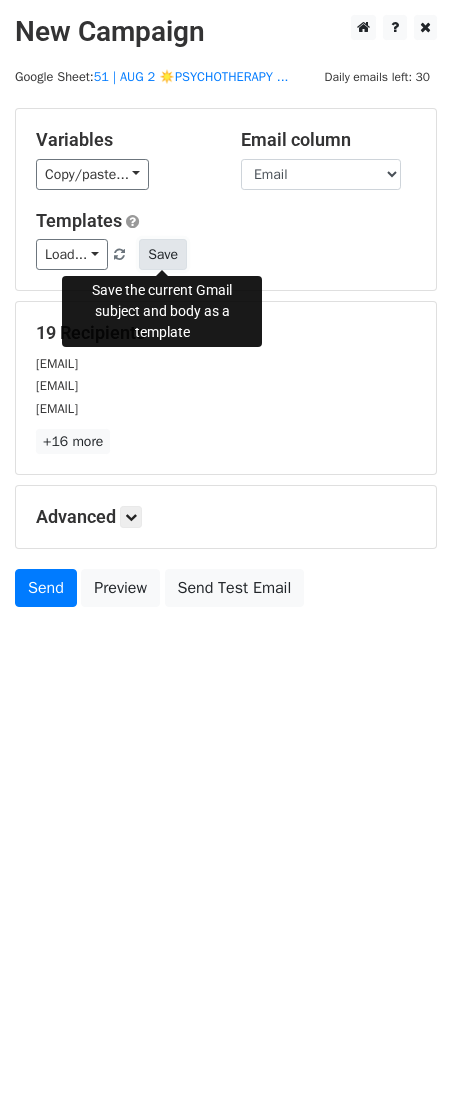 click on "Save" at bounding box center (163, 254) 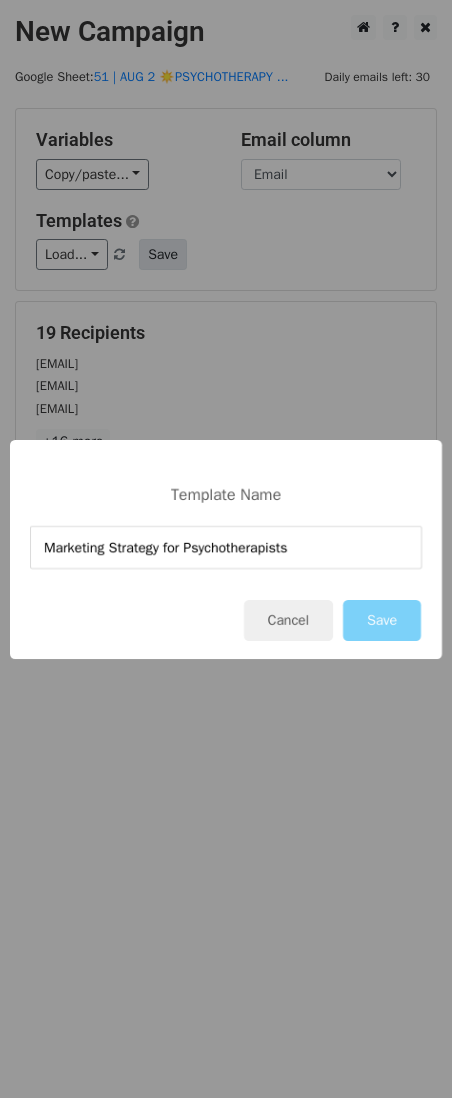 type on "Marketing Strategy for Psychotherapists" 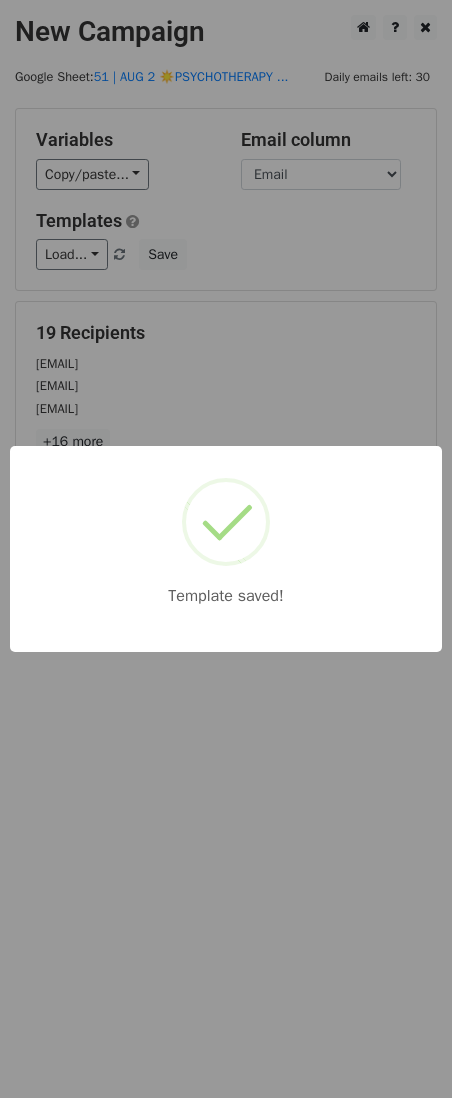 drag, startPoint x: 244, startPoint y: 356, endPoint x: 197, endPoint y: 471, distance: 124.23365 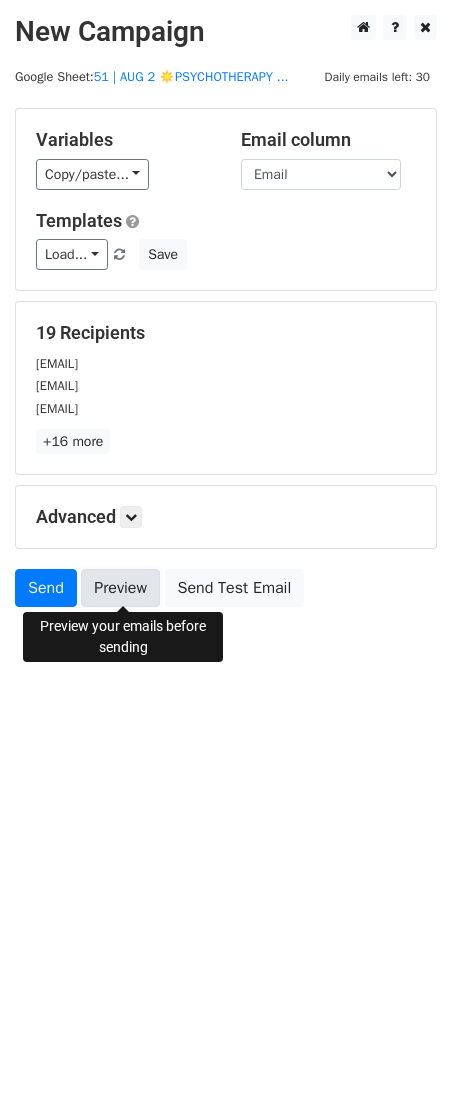 click on "Preview" at bounding box center [120, 588] 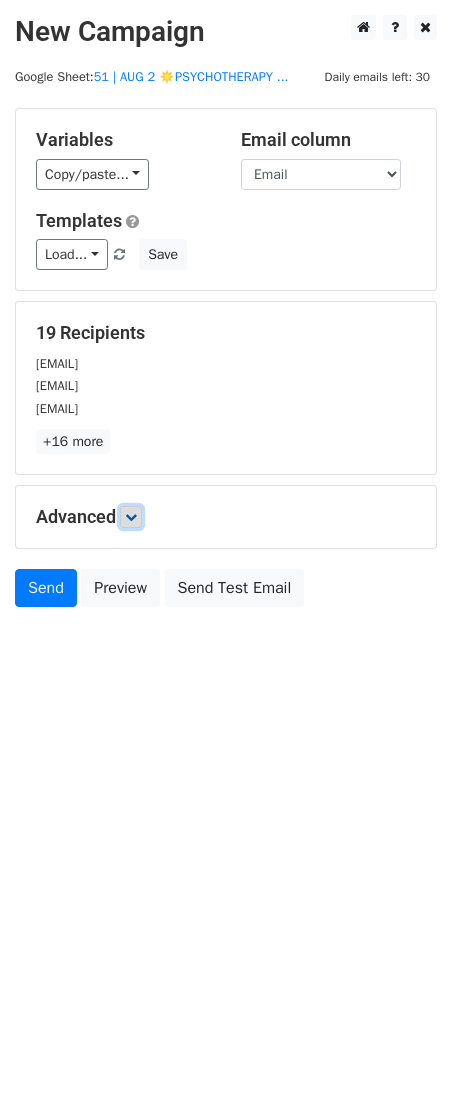 click at bounding box center (131, 517) 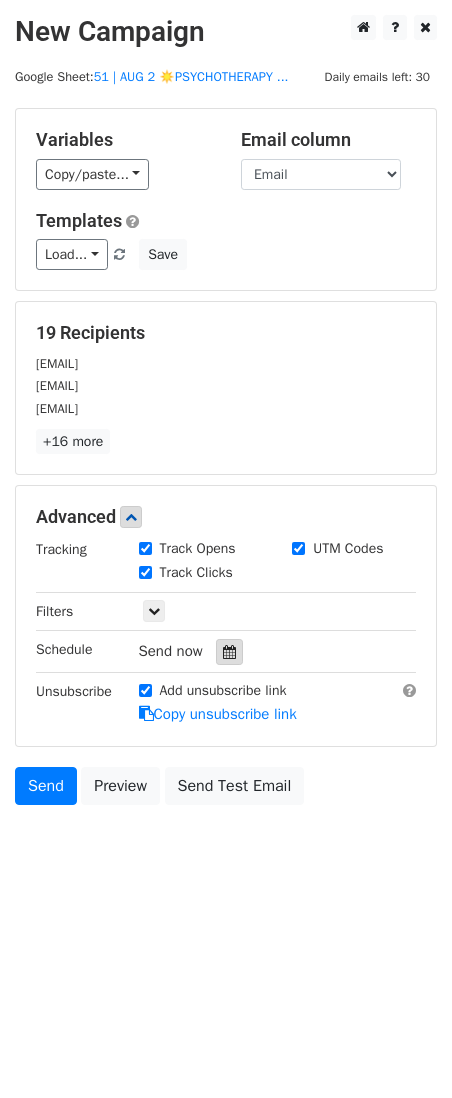 click at bounding box center [229, 652] 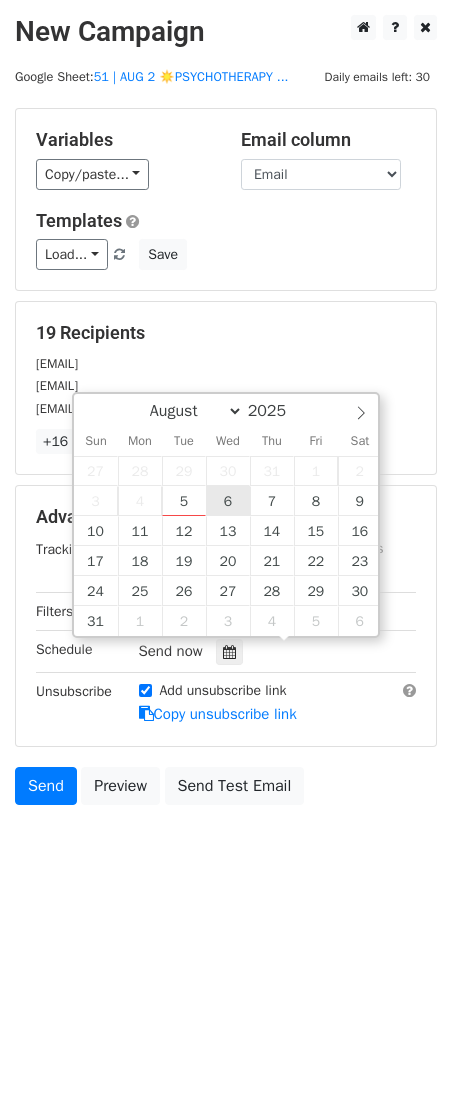 type on "2025-08-06 12:00" 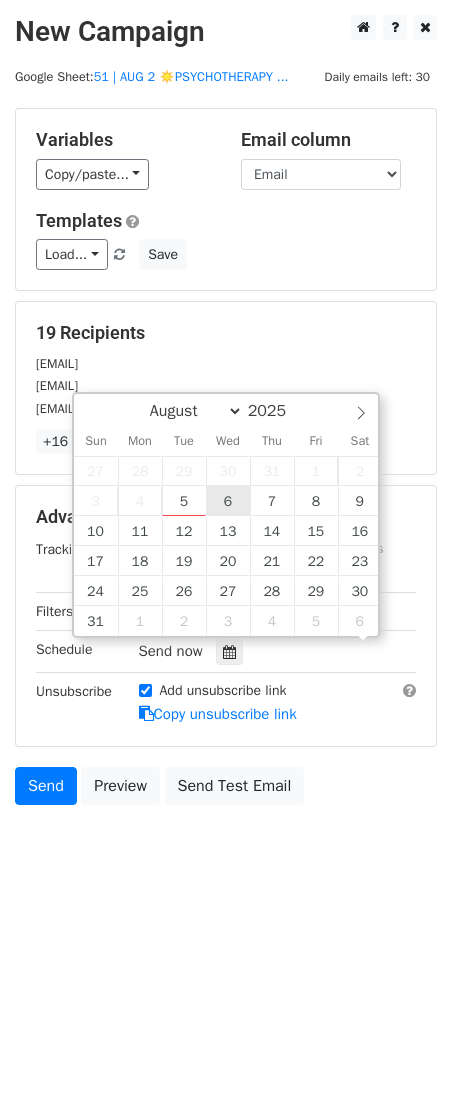 scroll, scrollTop: 0, scrollLeft: 0, axis: both 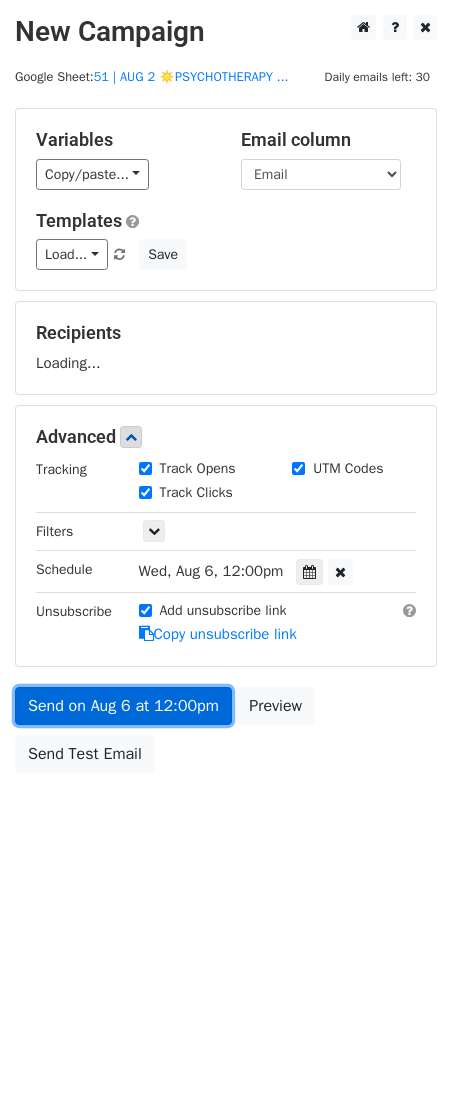click on "Send on Aug 6 at 12:00pm" at bounding box center (123, 706) 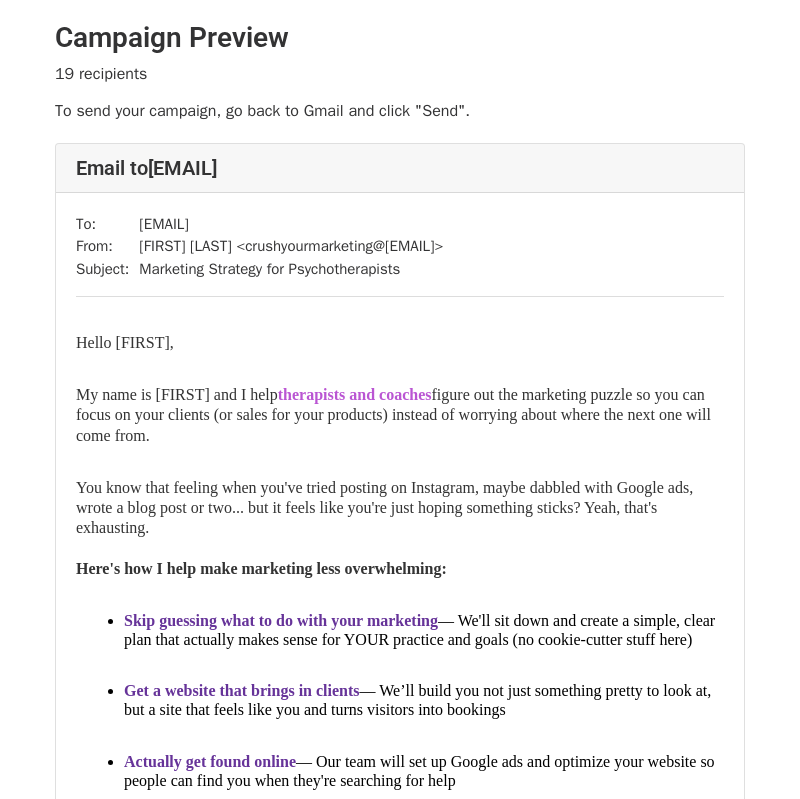scroll, scrollTop: 0, scrollLeft: 0, axis: both 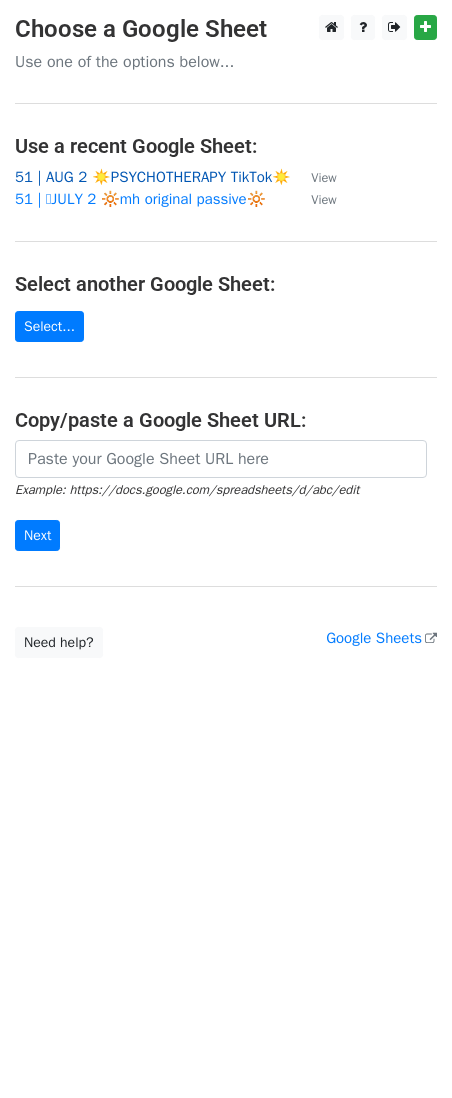 click on "51 | AUG 2 ☀️PSYCHOTHERAPY TikTok☀️" at bounding box center [153, 177] 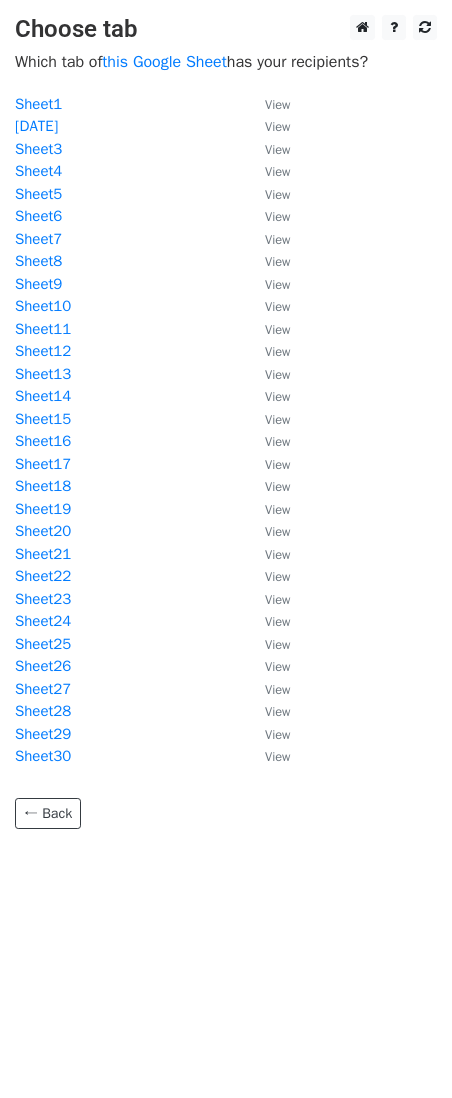 scroll, scrollTop: 0, scrollLeft: 0, axis: both 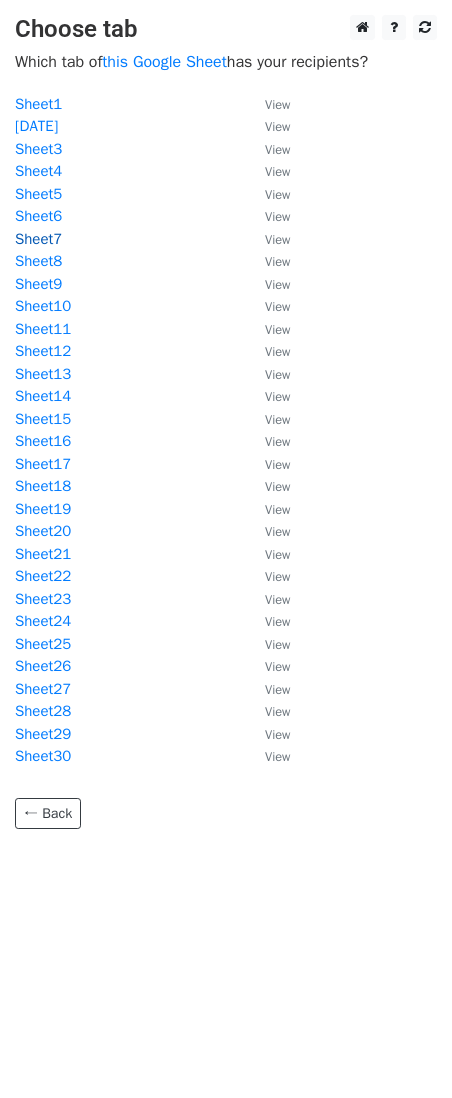 click on "Sheet7" at bounding box center (38, 239) 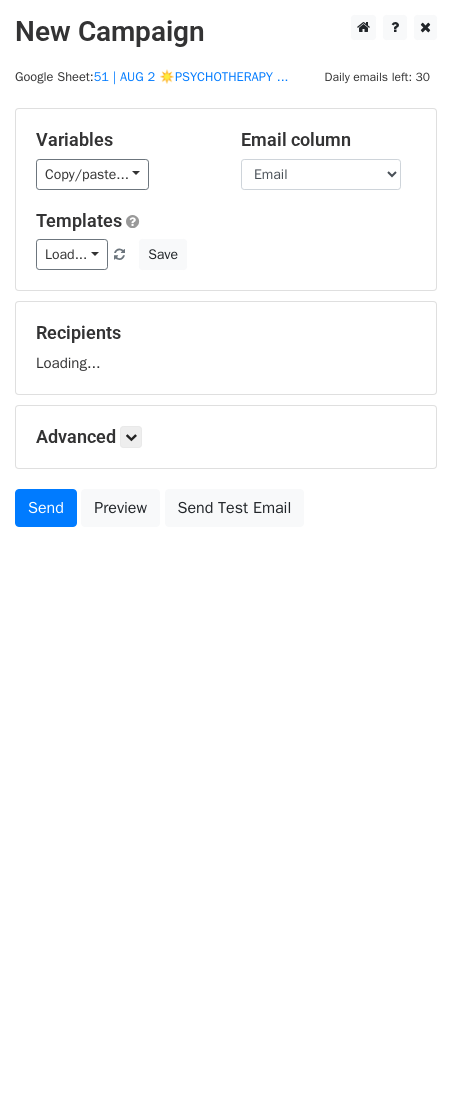 scroll, scrollTop: 0, scrollLeft: 0, axis: both 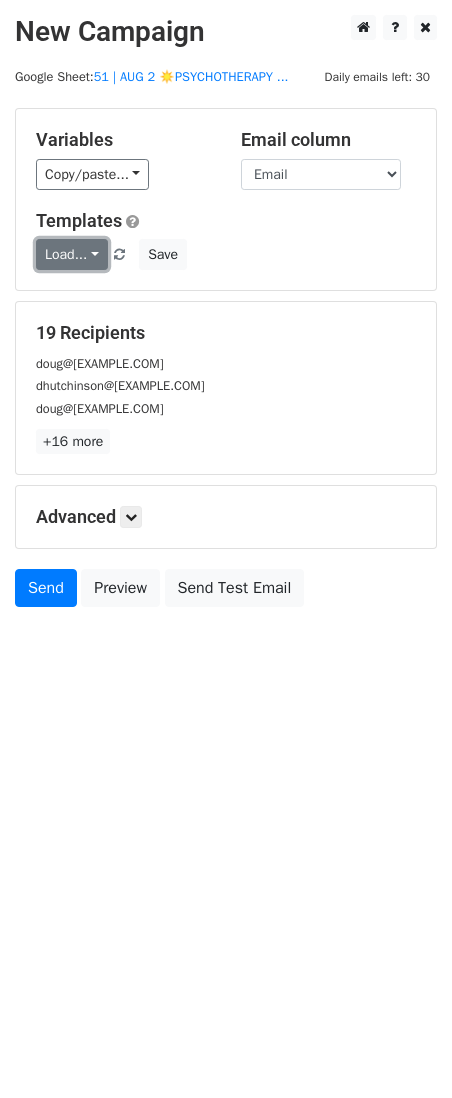 click on "Load..." at bounding box center (72, 254) 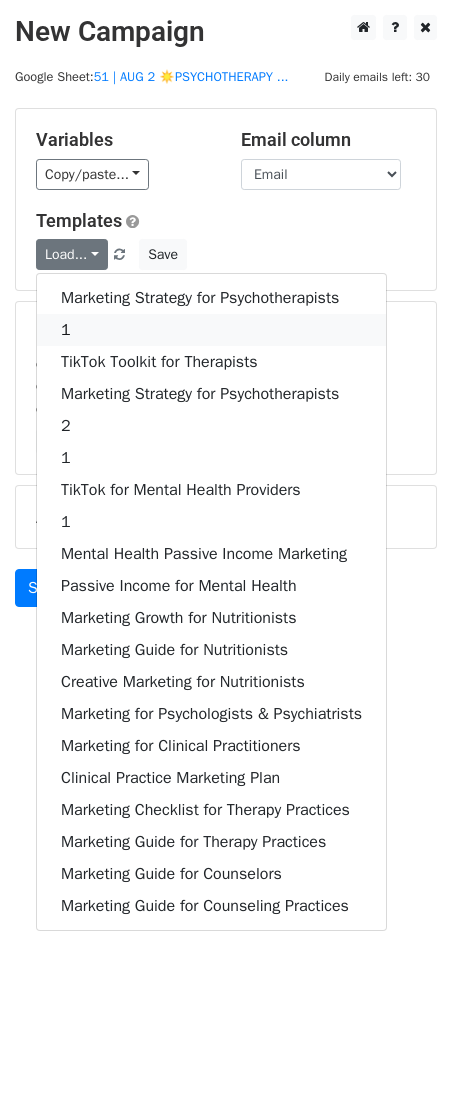 click on "1" at bounding box center [211, 330] 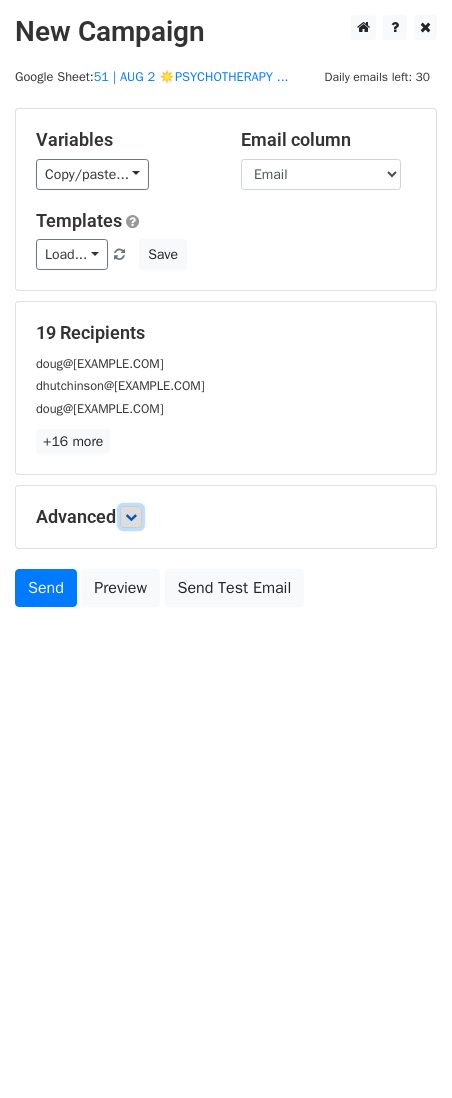 click at bounding box center (131, 517) 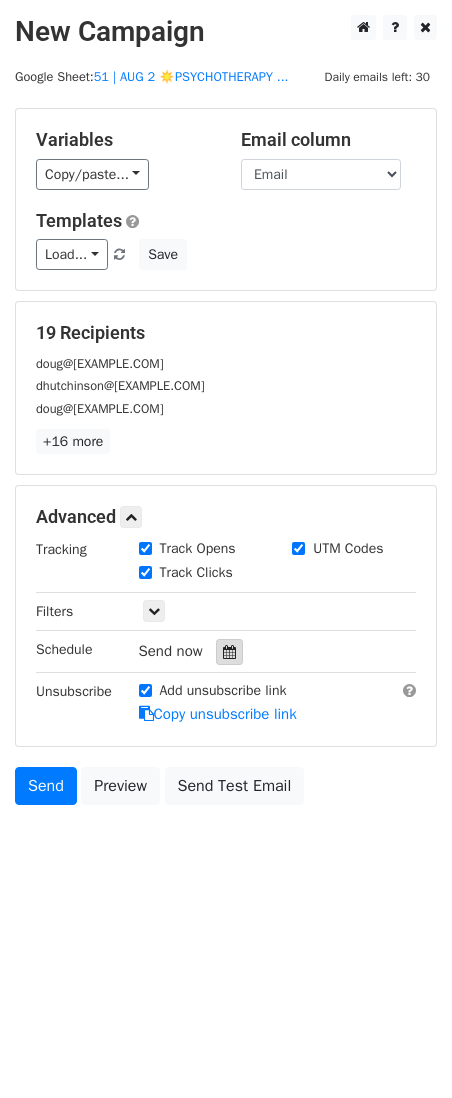 click at bounding box center (229, 652) 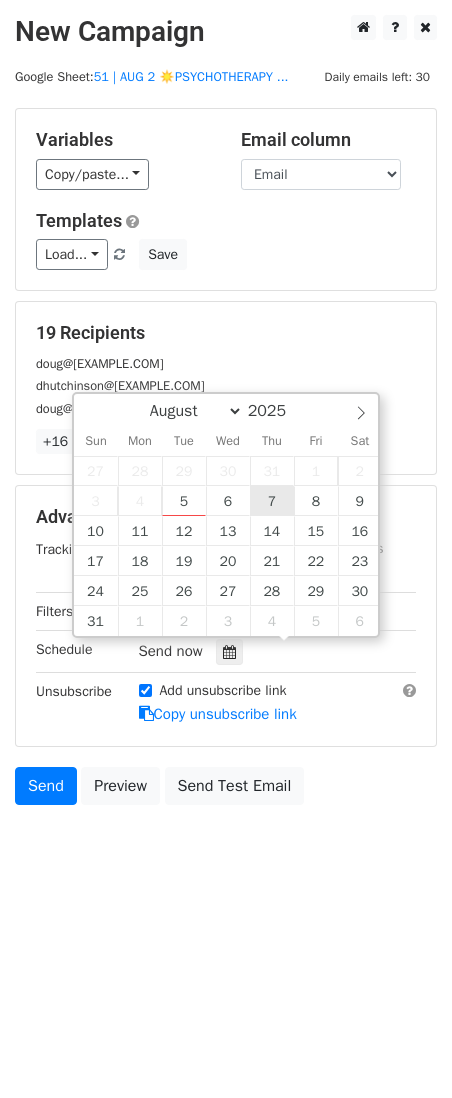 type on "2025-08-07 12:00" 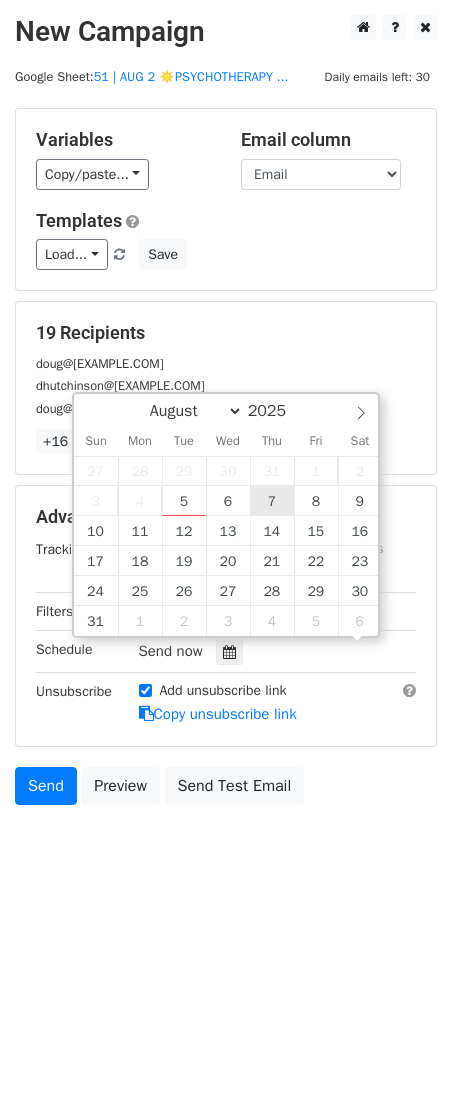 scroll, scrollTop: 0, scrollLeft: 0, axis: both 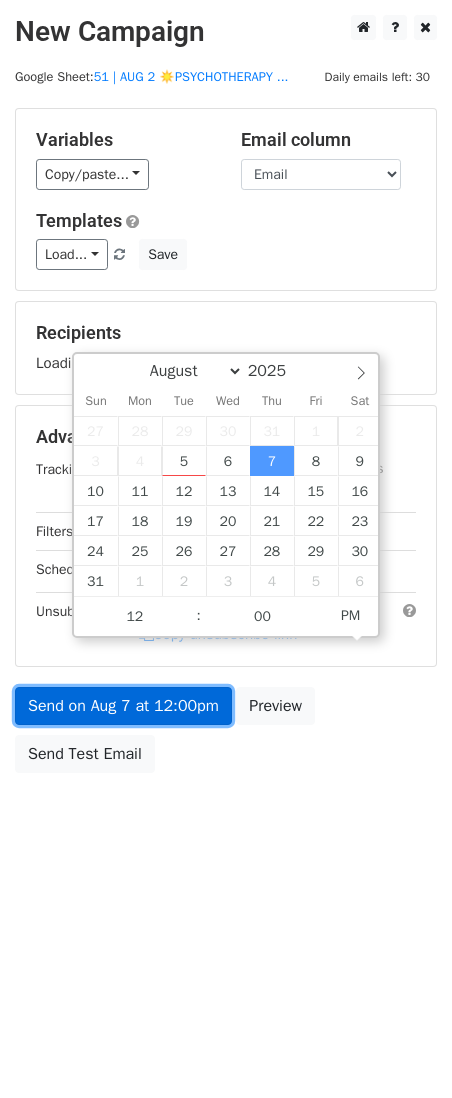 click on "Send on Aug 7 at 12:00pm" at bounding box center (123, 706) 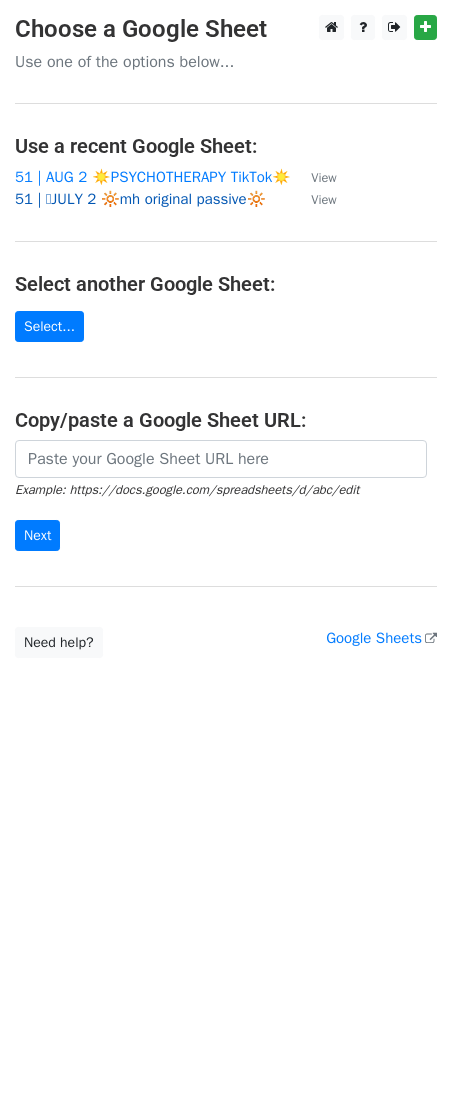 scroll, scrollTop: 0, scrollLeft: 0, axis: both 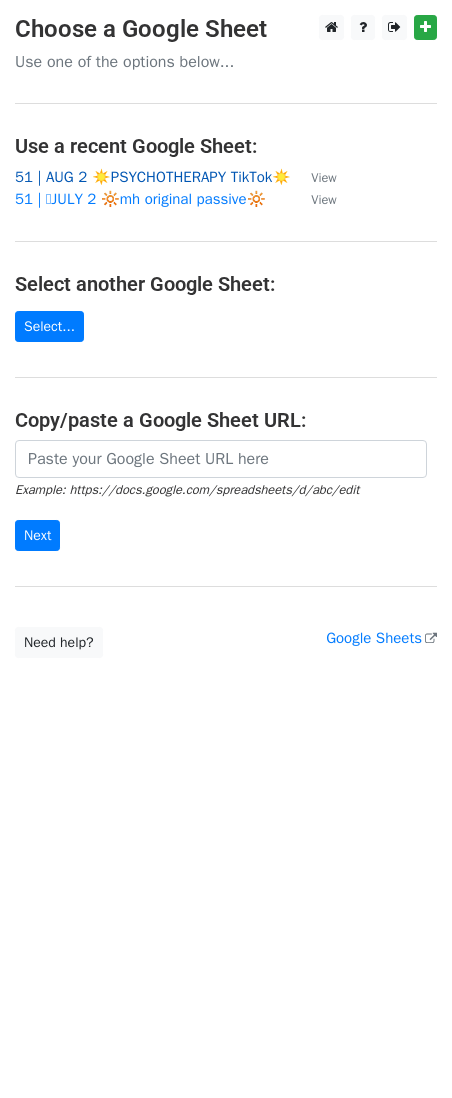click on "51 | AUG 2 ☀️PSYCHOTHERAPY TikTok☀️" at bounding box center [153, 177] 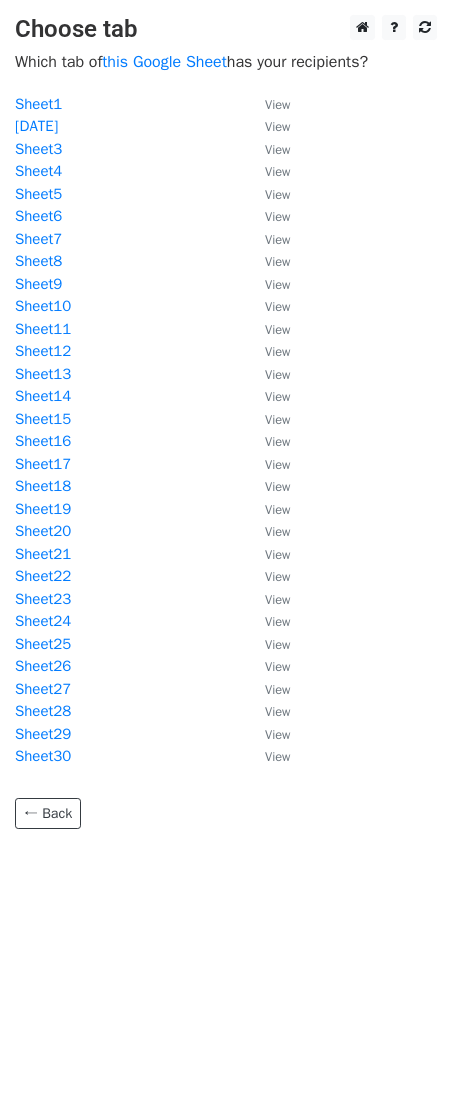 scroll, scrollTop: 0, scrollLeft: 0, axis: both 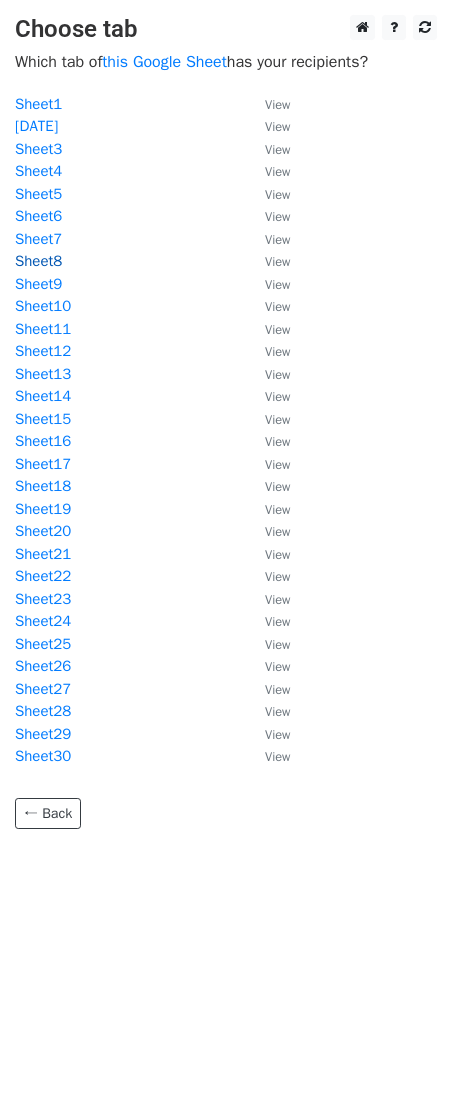 click on "Sheet8" at bounding box center (38, 261) 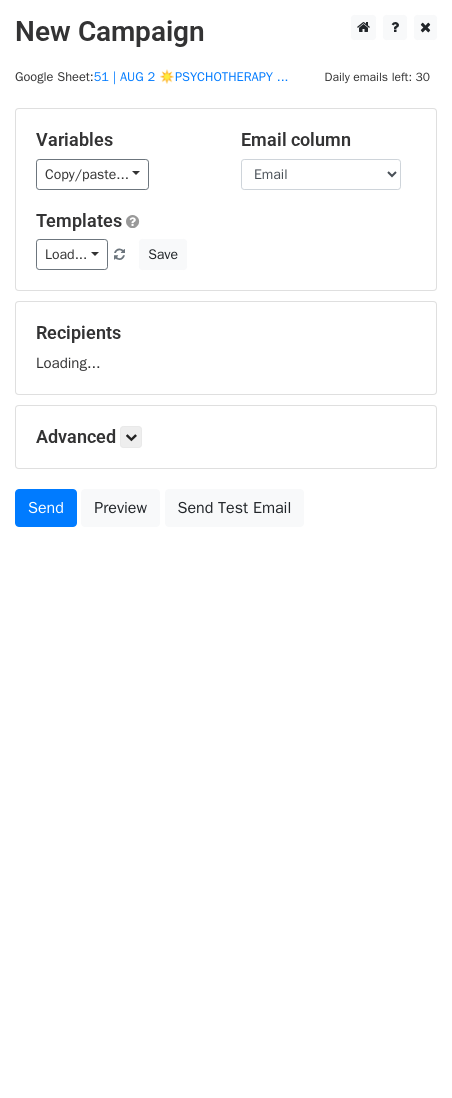 scroll, scrollTop: 0, scrollLeft: 0, axis: both 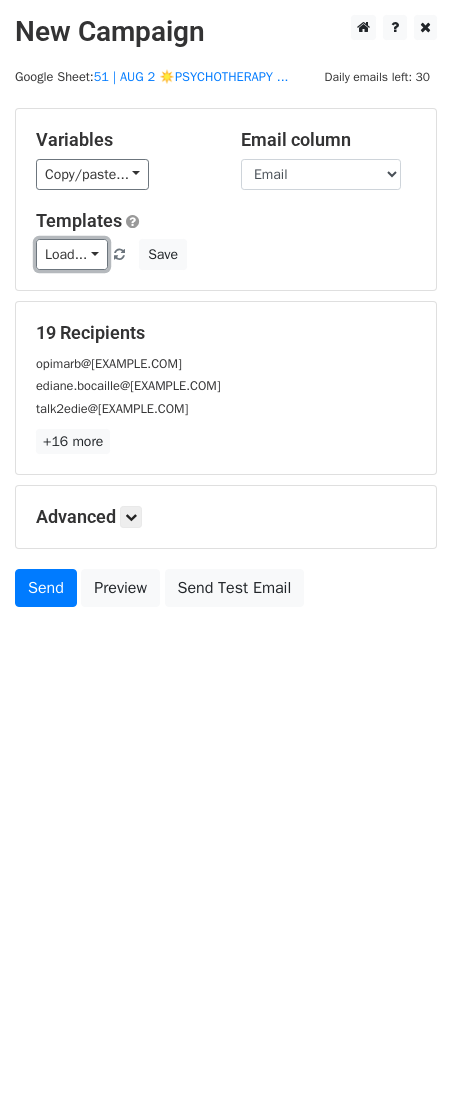 click on "Load..." at bounding box center (72, 254) 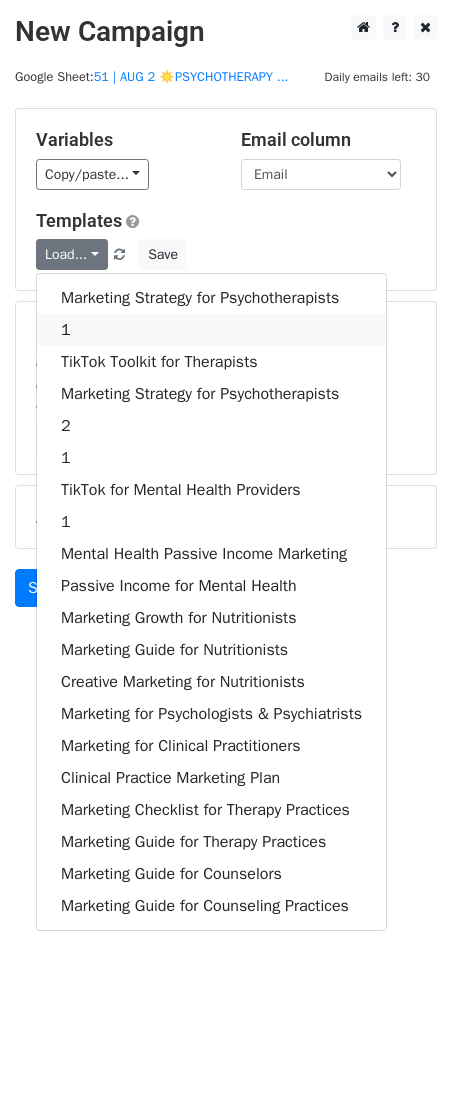 click on "1" at bounding box center (211, 330) 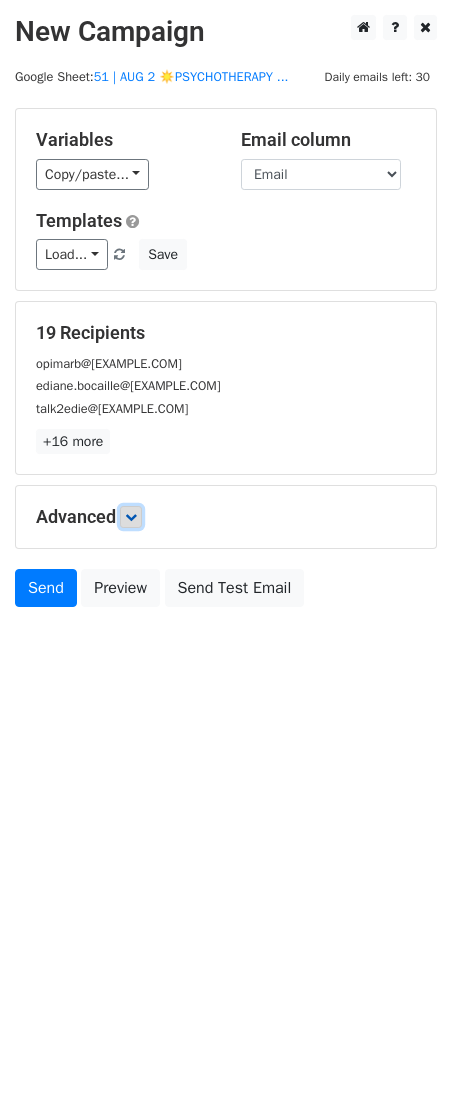 click at bounding box center [131, 517] 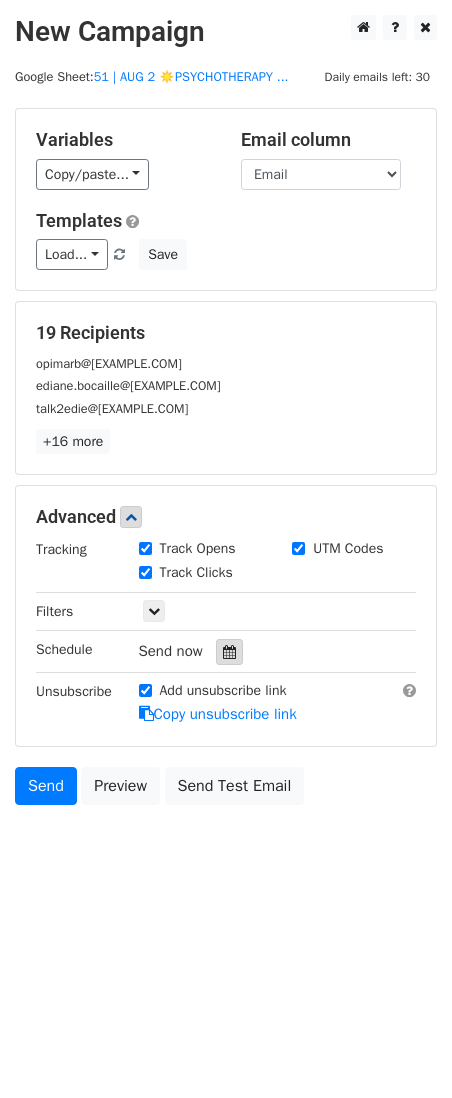 click at bounding box center (229, 652) 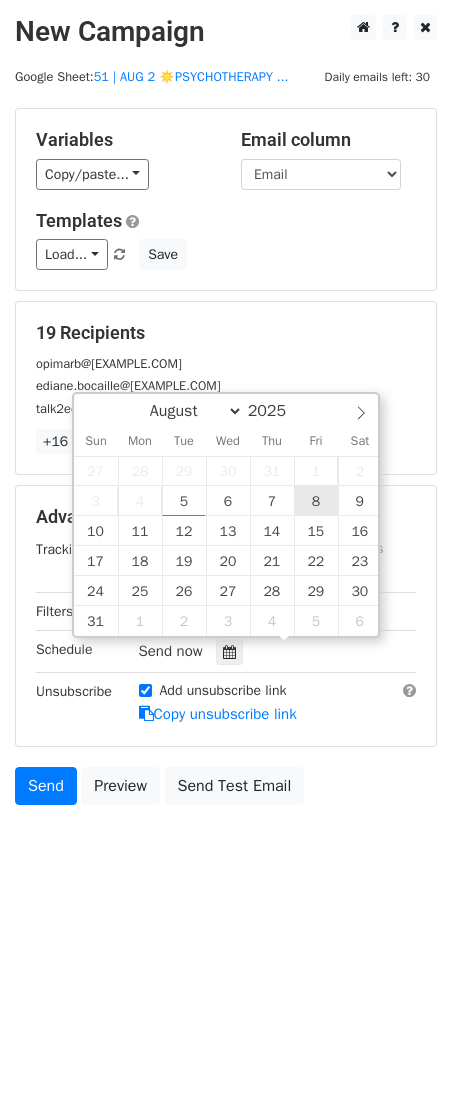 type on "2025-08-08 12:00" 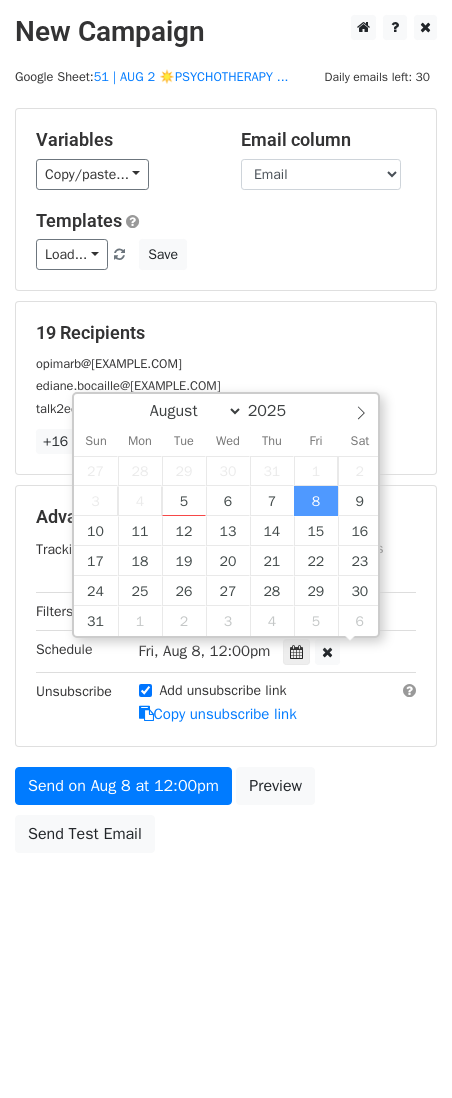 scroll, scrollTop: 0, scrollLeft: 0, axis: both 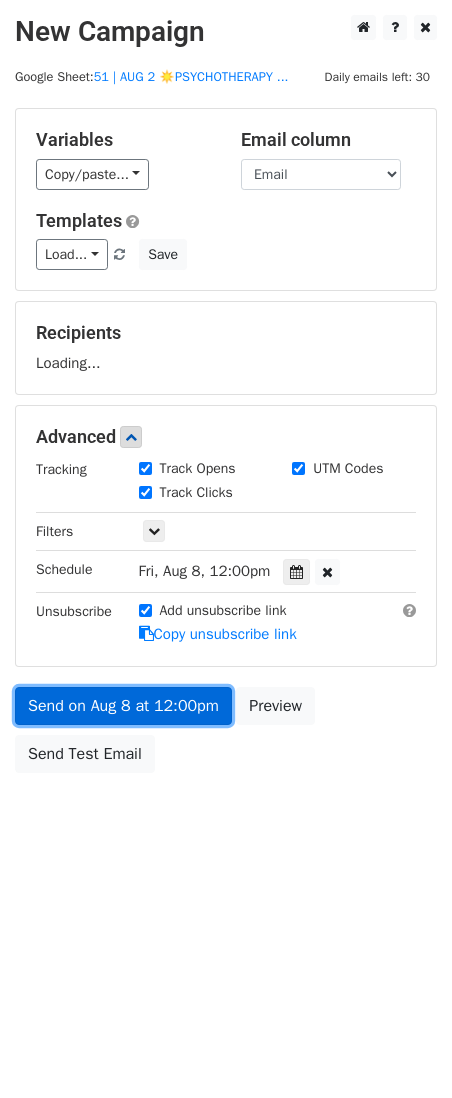 click on "Send on Aug 8 at 12:00pm" at bounding box center (123, 706) 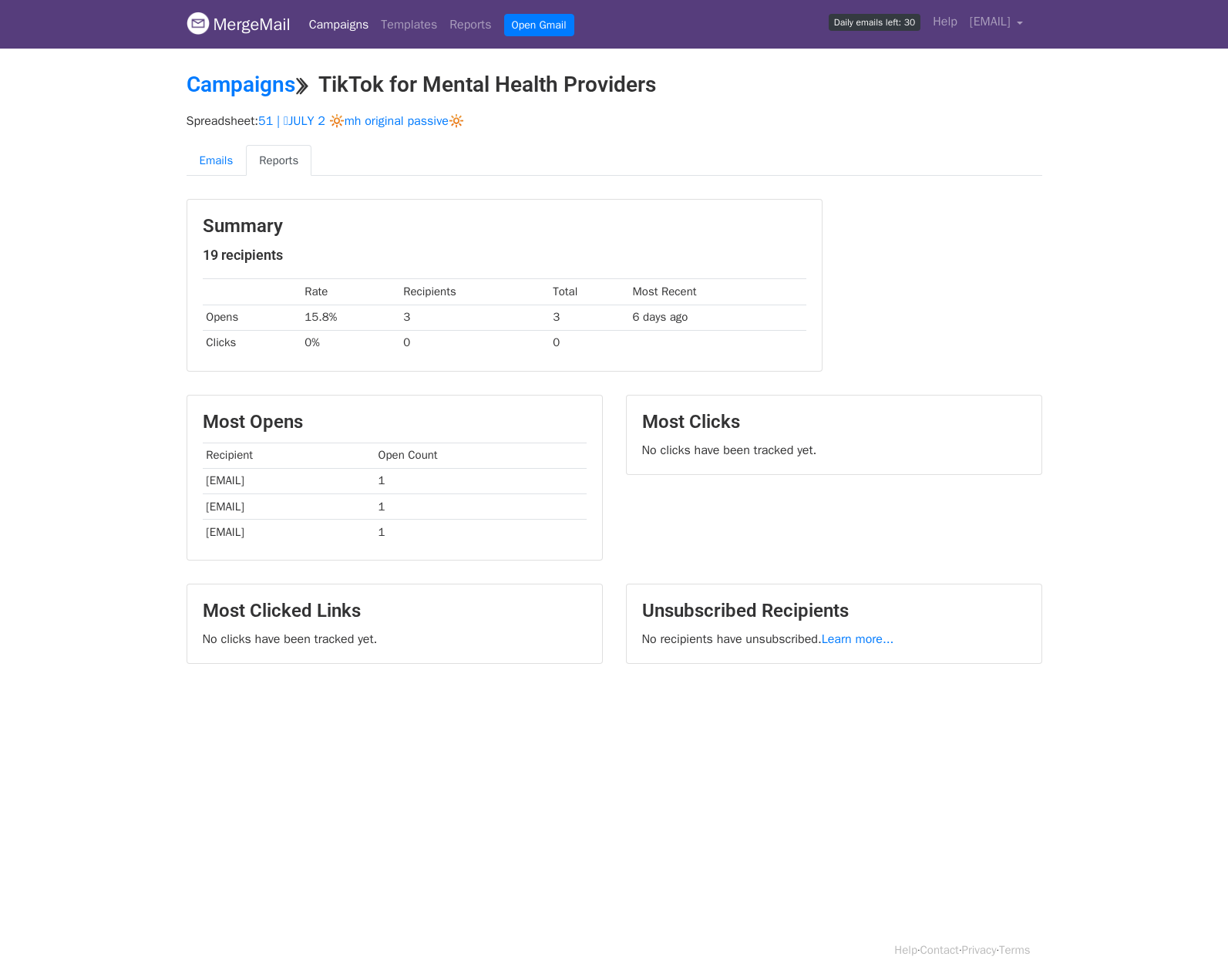scroll, scrollTop: 0, scrollLeft: 0, axis: both 